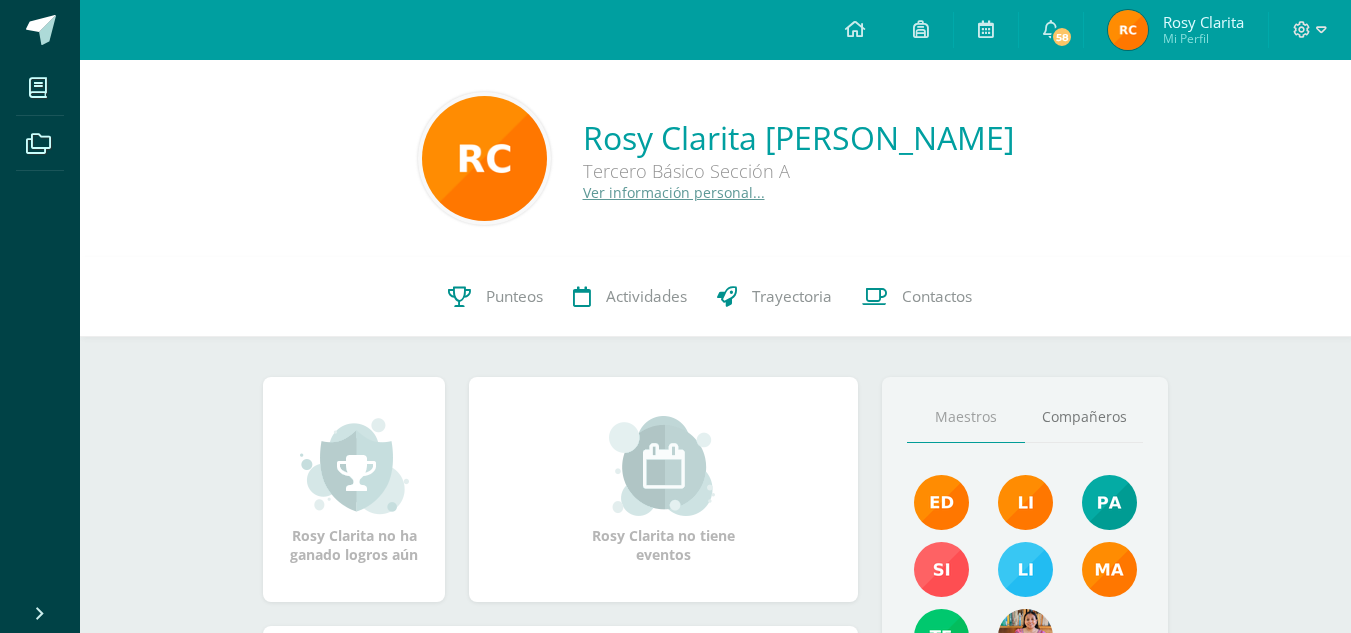 scroll, scrollTop: 0, scrollLeft: 0, axis: both 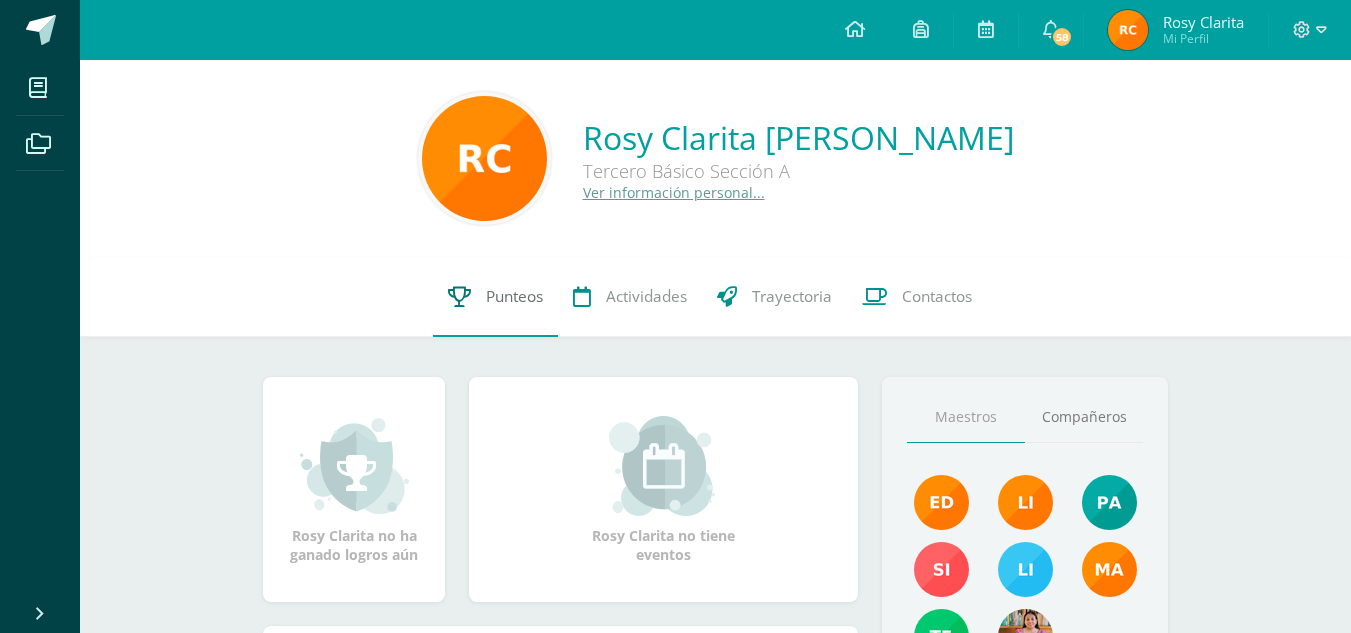 click on "Punteos" at bounding box center (514, 296) 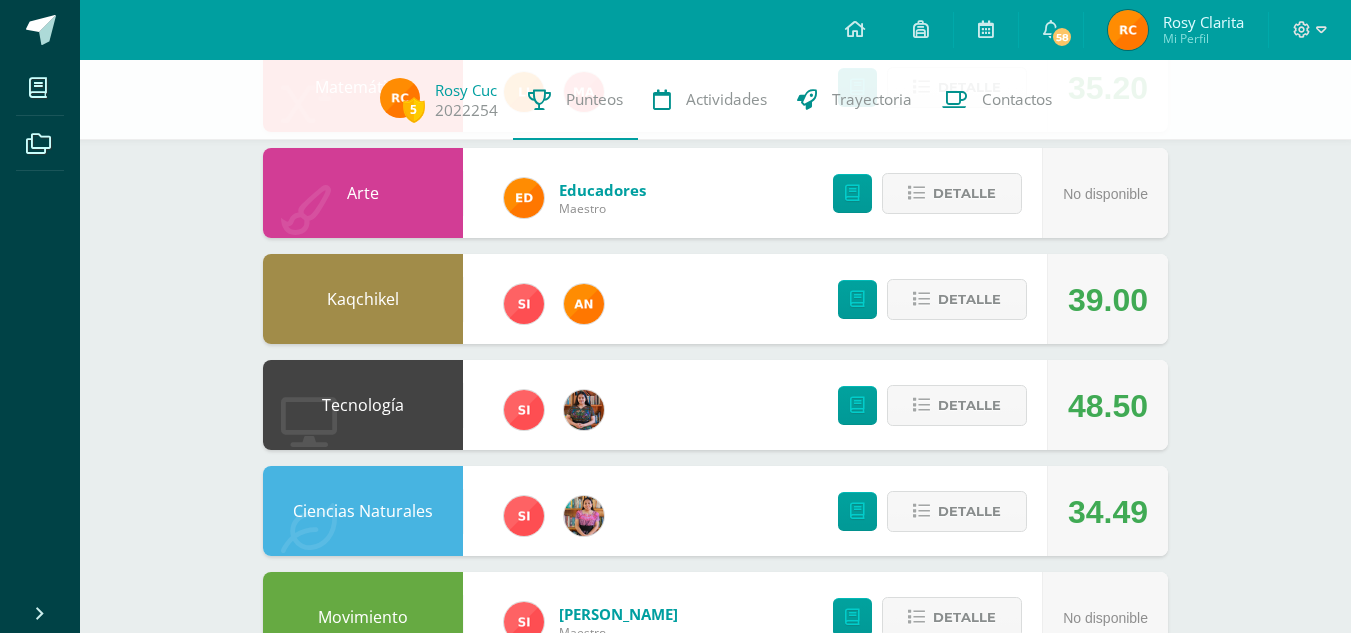 scroll, scrollTop: 592, scrollLeft: 0, axis: vertical 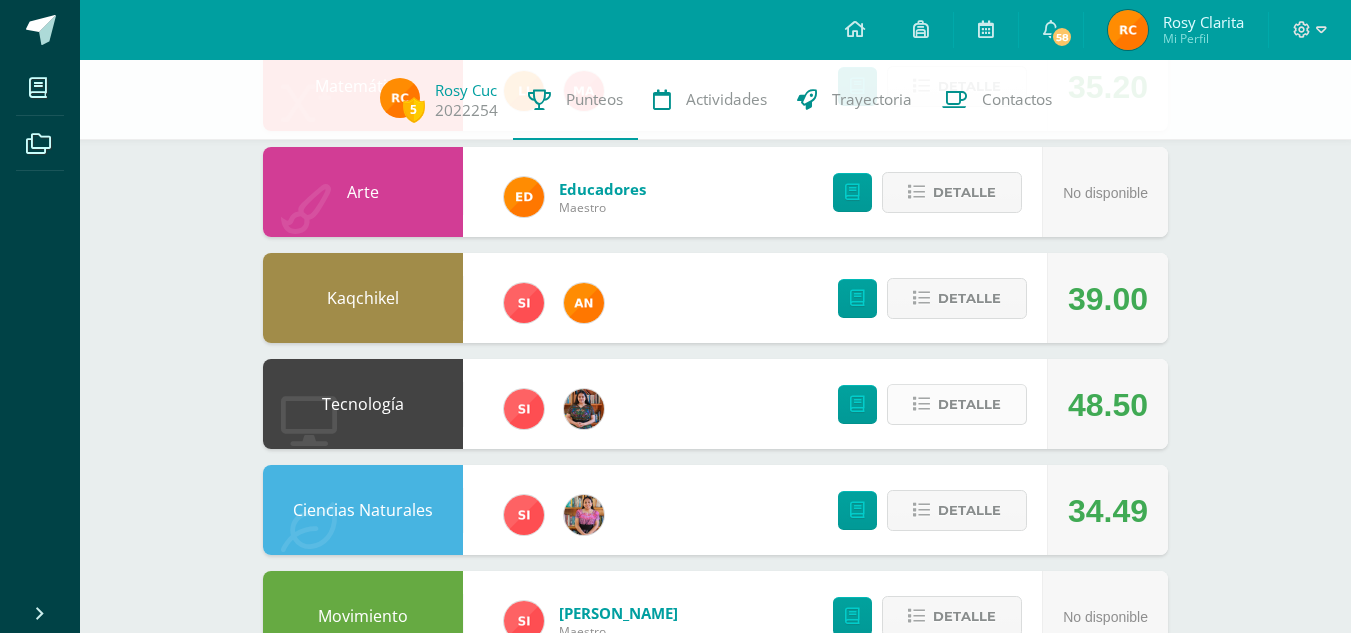 click on "Detalle" at bounding box center (969, 404) 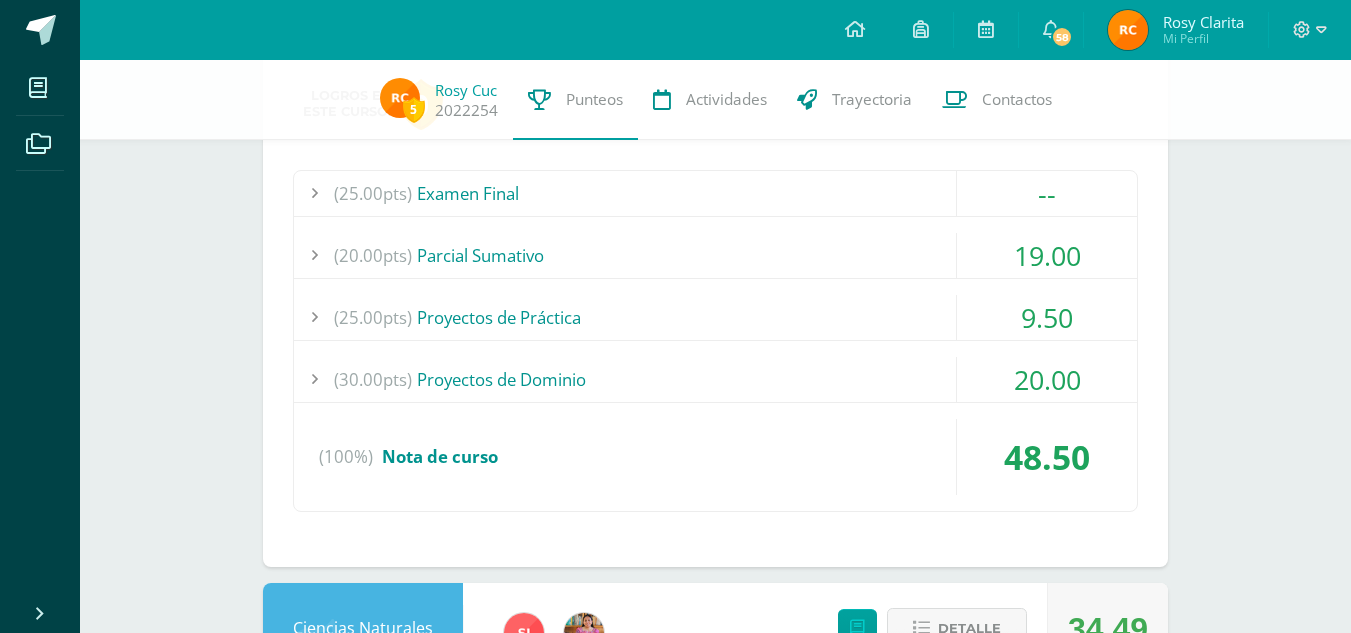 scroll, scrollTop: 997, scrollLeft: 0, axis: vertical 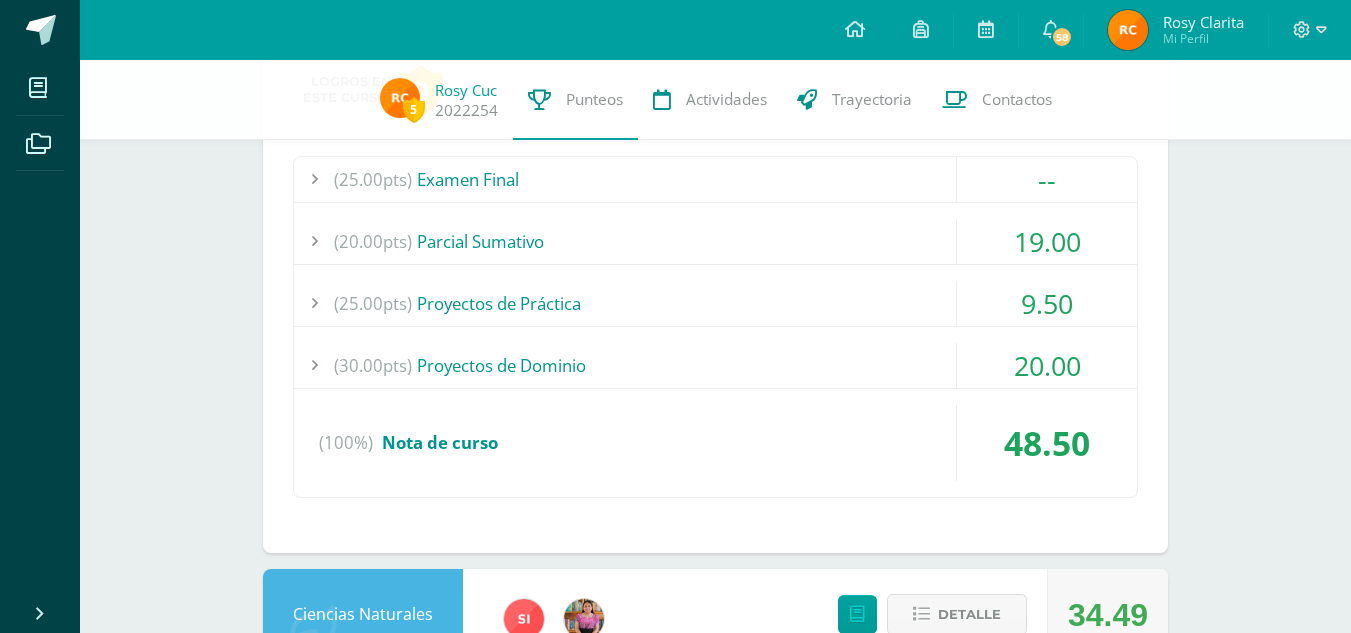 click on "(30.00pts)
Proyectos de Dominio" at bounding box center [715, 365] 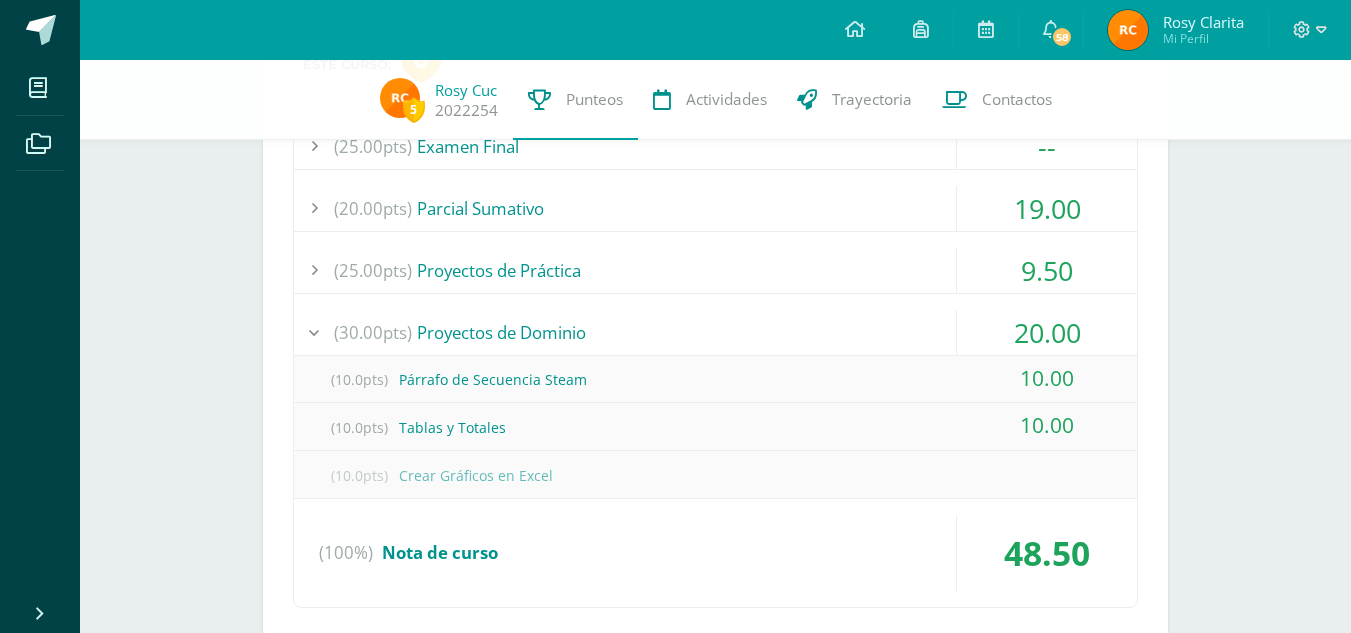 scroll, scrollTop: 1032, scrollLeft: 0, axis: vertical 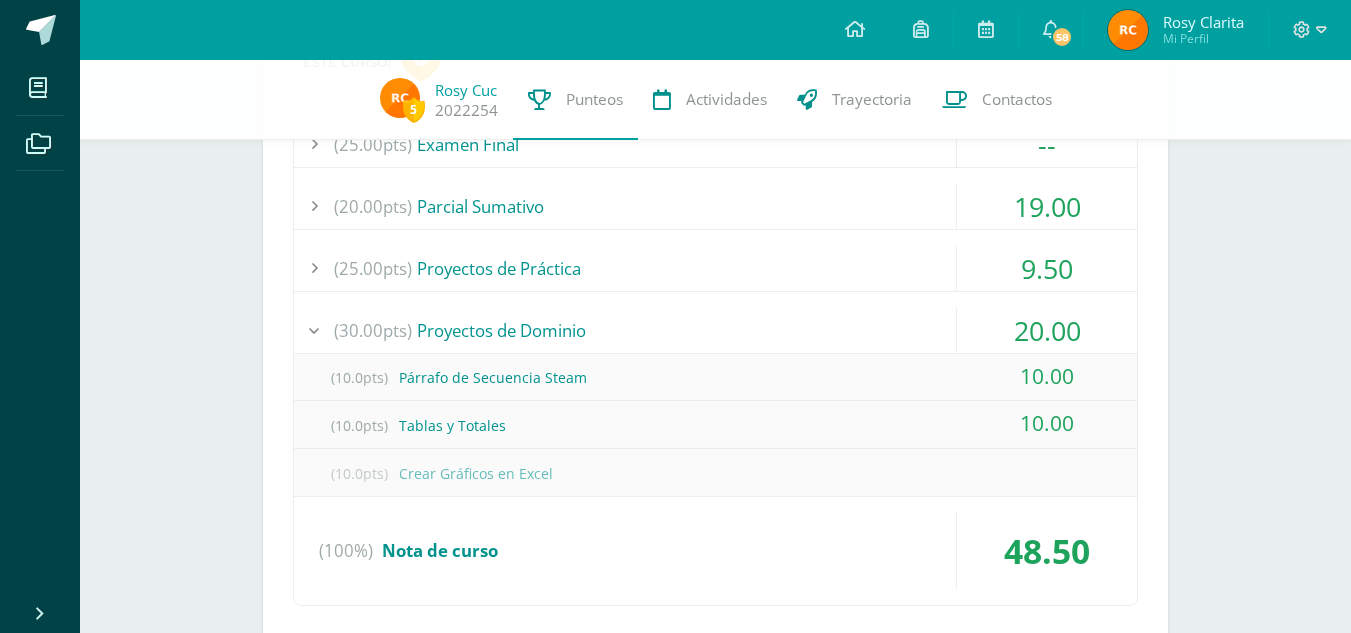 click on "(30.00pts)
Proyectos de Dominio" at bounding box center [715, 330] 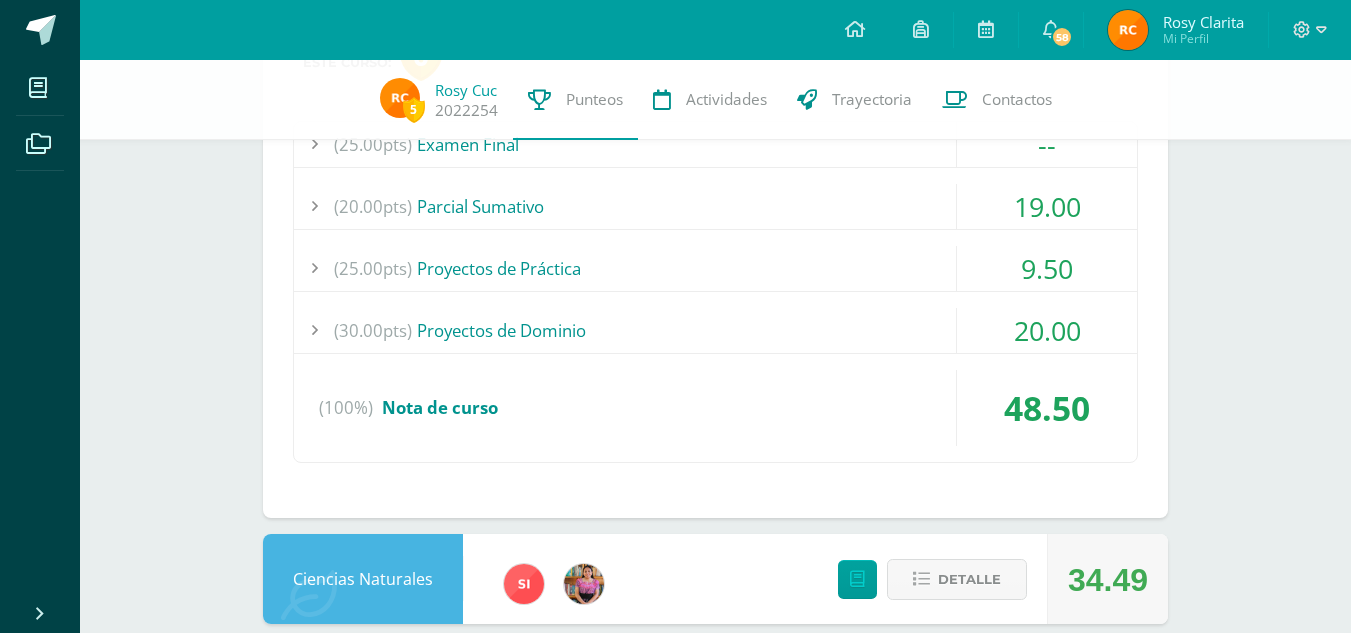 click on "(25.00pts)
Proyectos de Práctica" at bounding box center (715, 268) 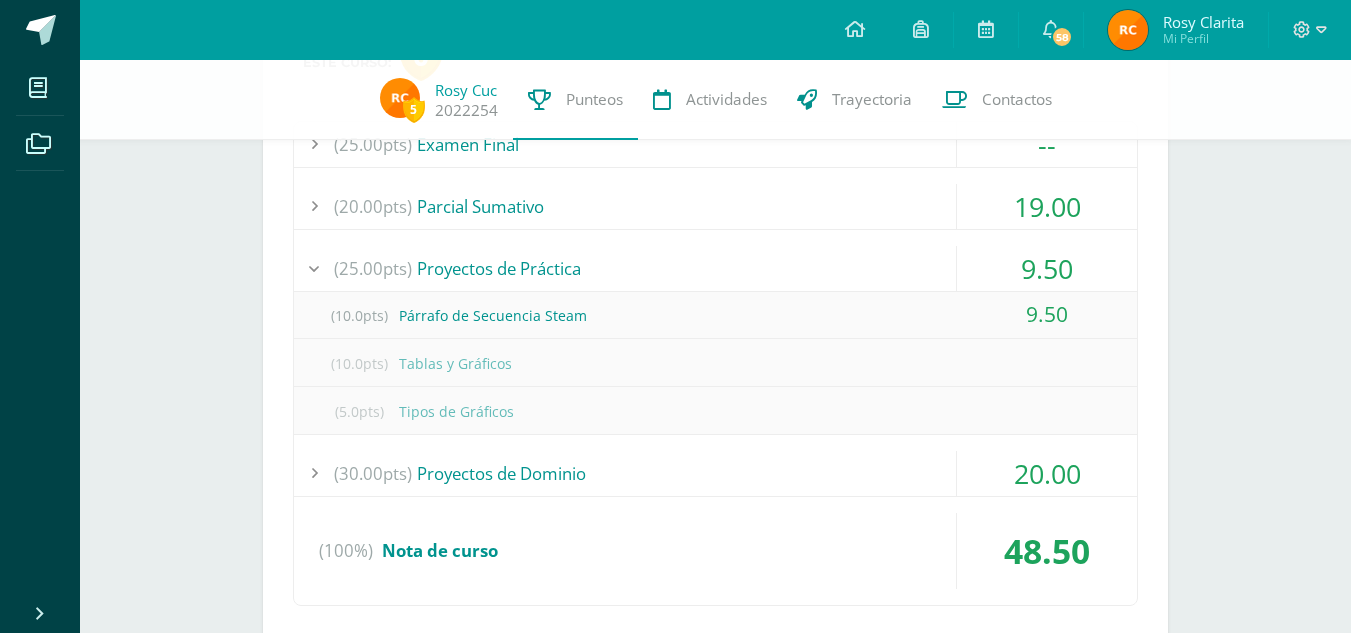 click on "(25.00pts)
Proyectos de Práctica" at bounding box center (715, 268) 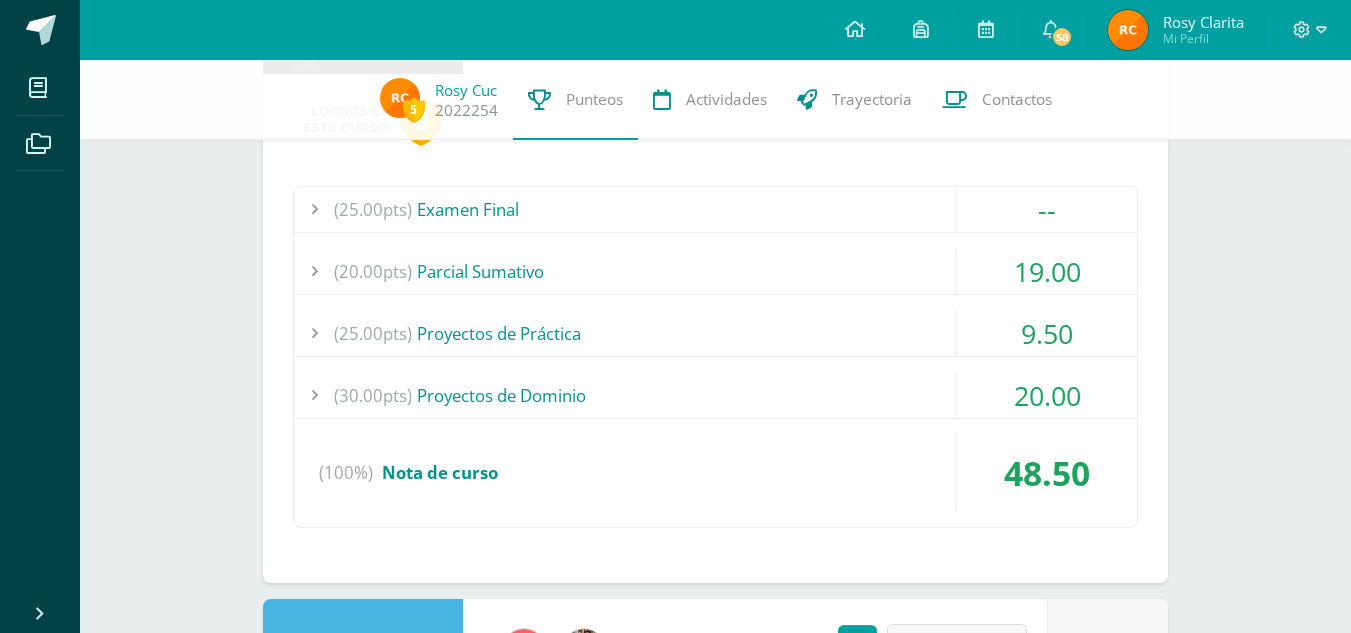 scroll, scrollTop: 957, scrollLeft: 0, axis: vertical 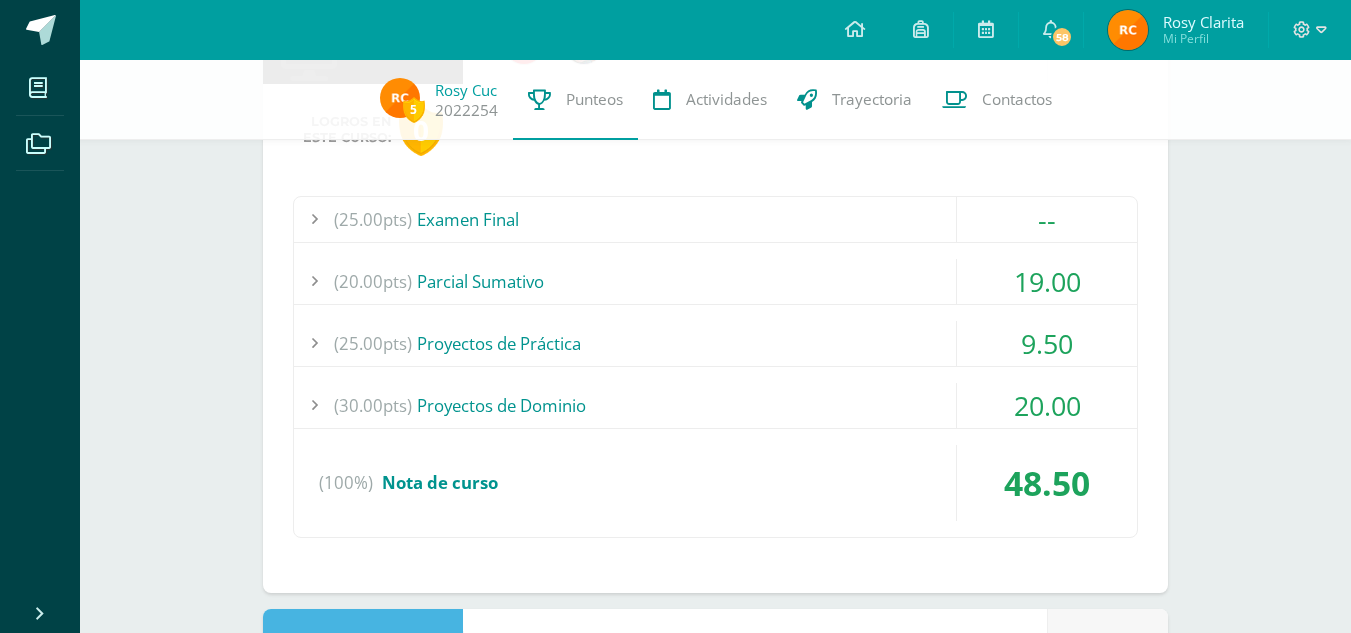 click on "(20.00pts)
Parcial Sumativo" at bounding box center [715, 281] 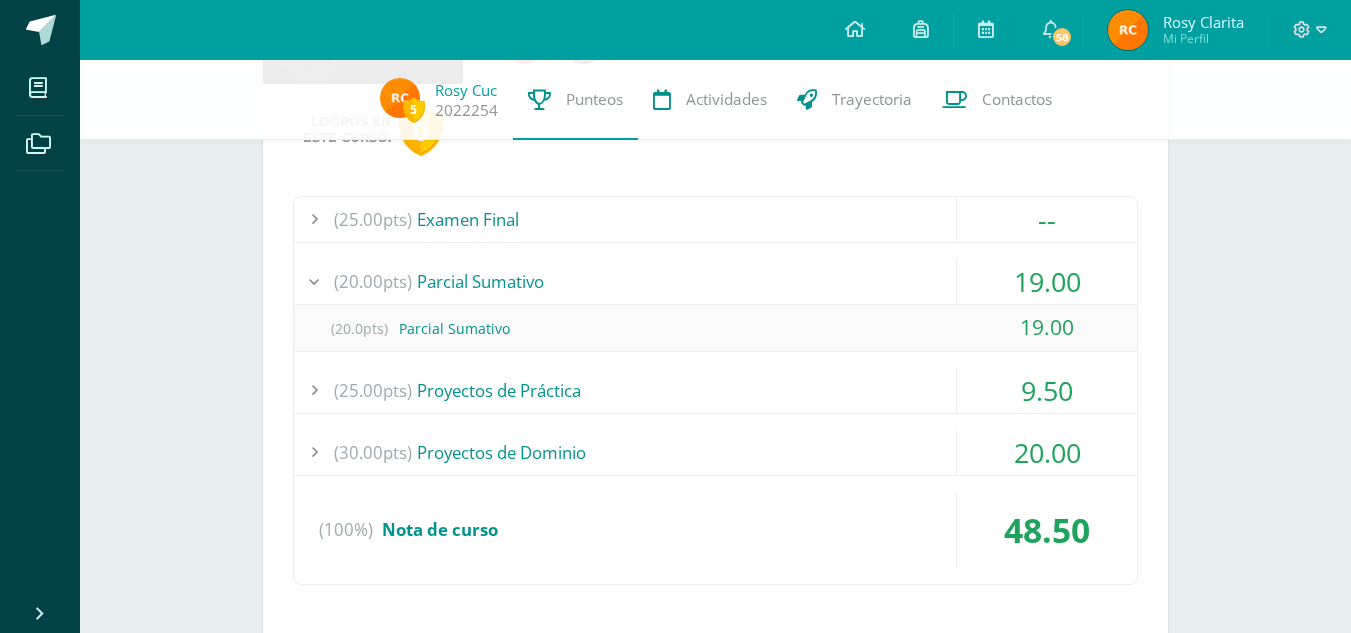 click on "(20.00pts)
Parcial Sumativo" at bounding box center (715, 281) 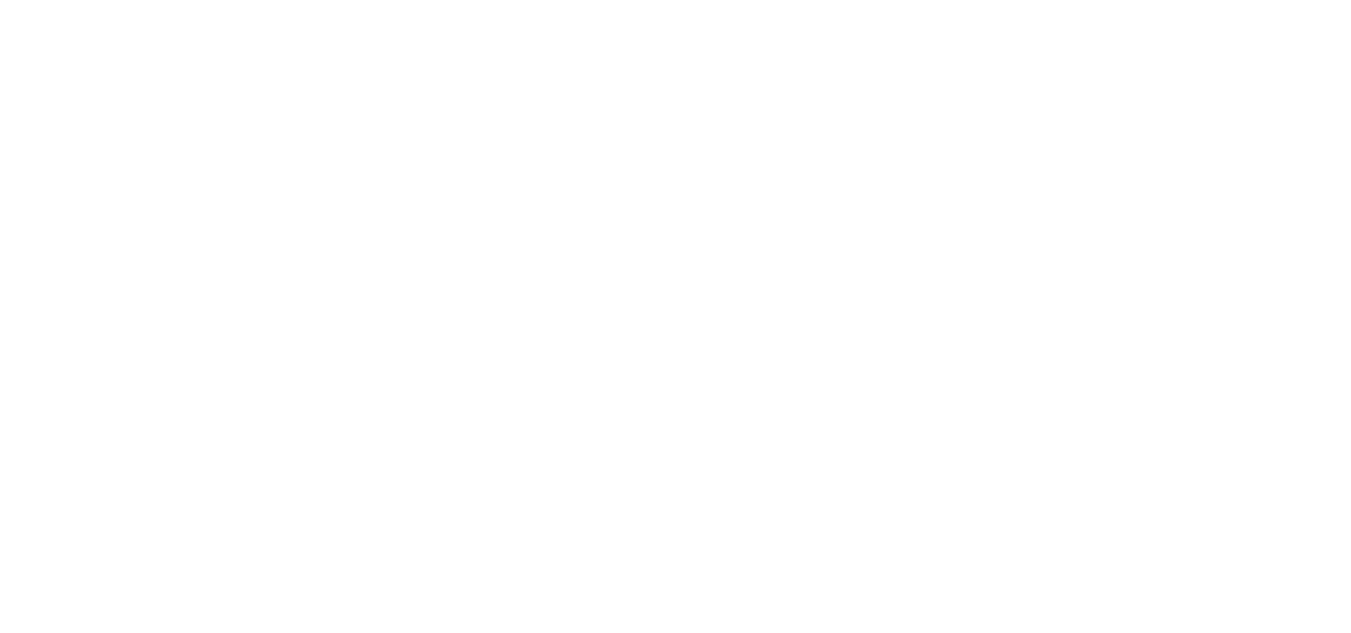 scroll, scrollTop: 0, scrollLeft: 0, axis: both 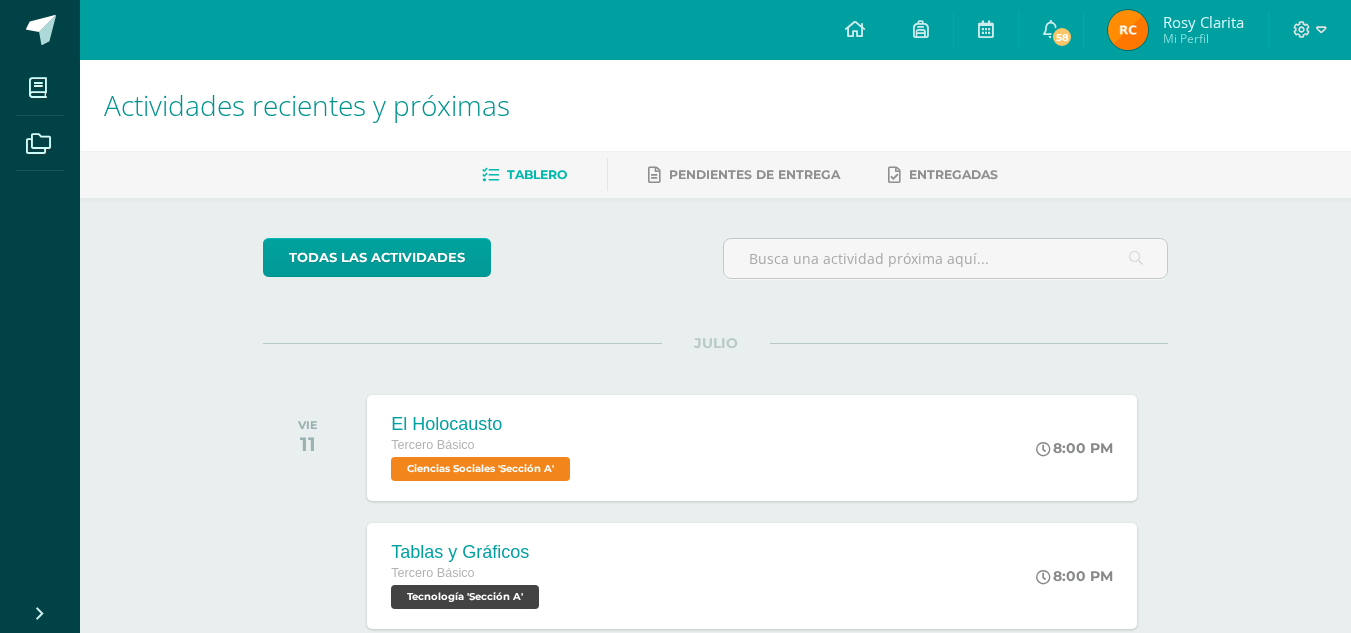 click at bounding box center [1128, 30] 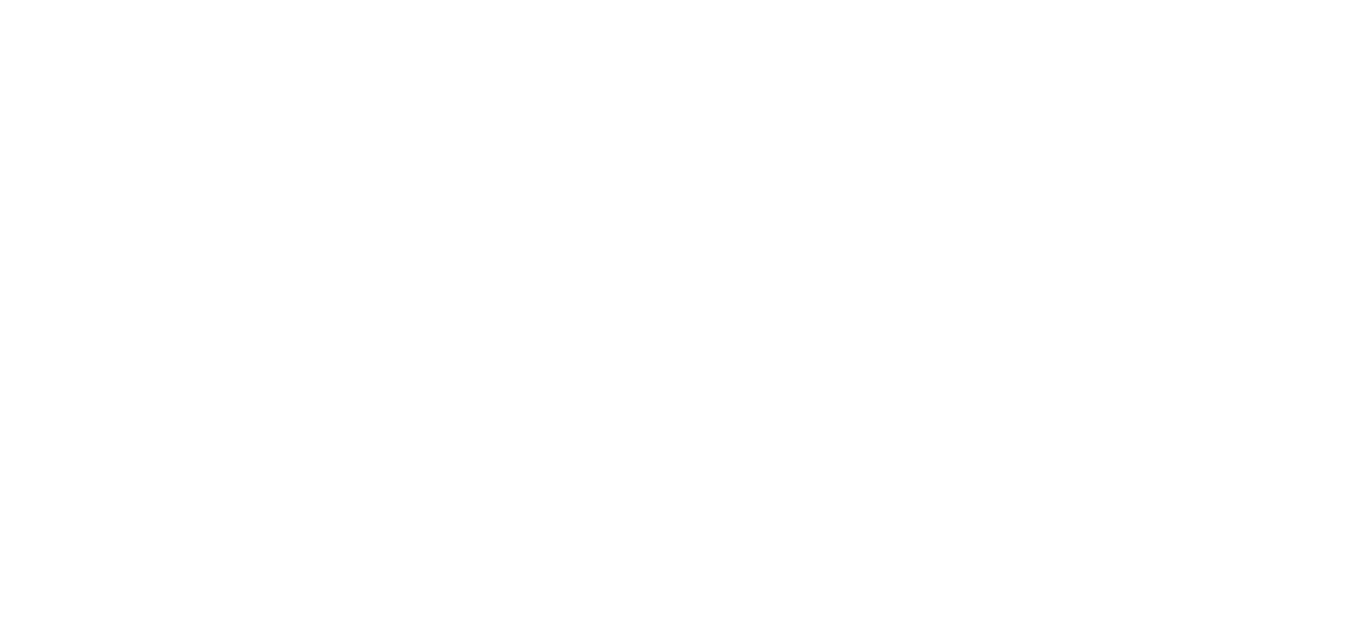 scroll, scrollTop: 0, scrollLeft: 0, axis: both 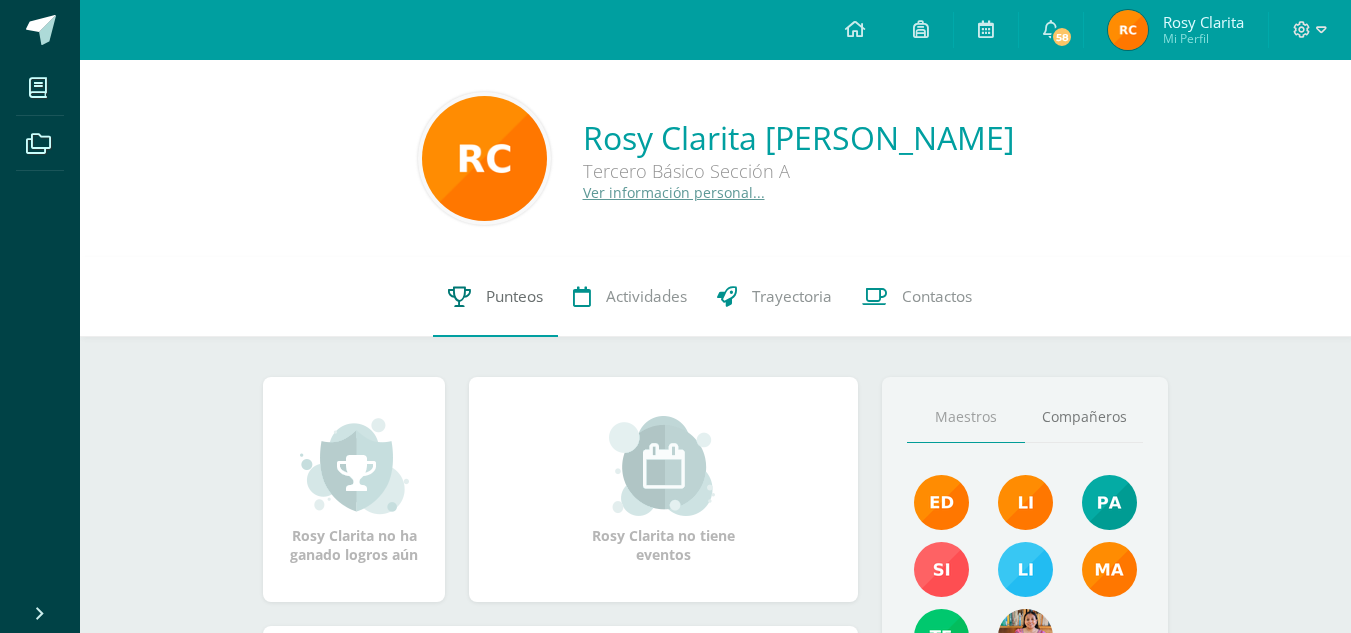 click on "Punteos" at bounding box center [495, 297] 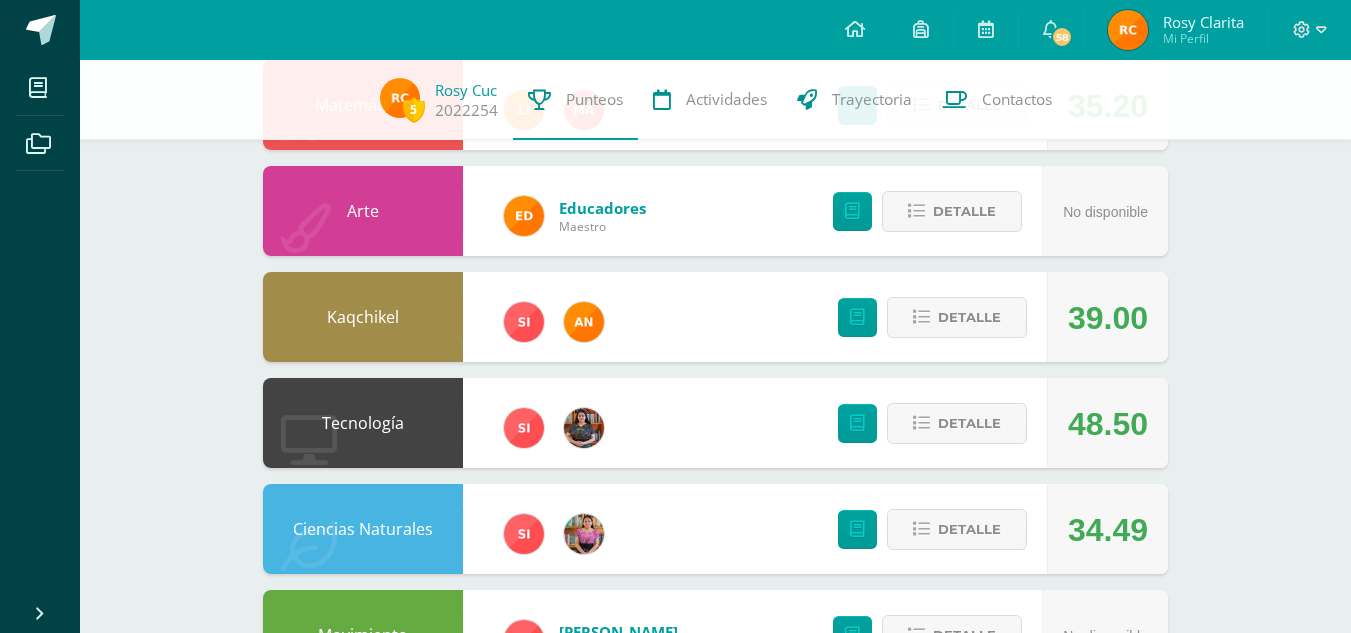 scroll, scrollTop: 583, scrollLeft: 0, axis: vertical 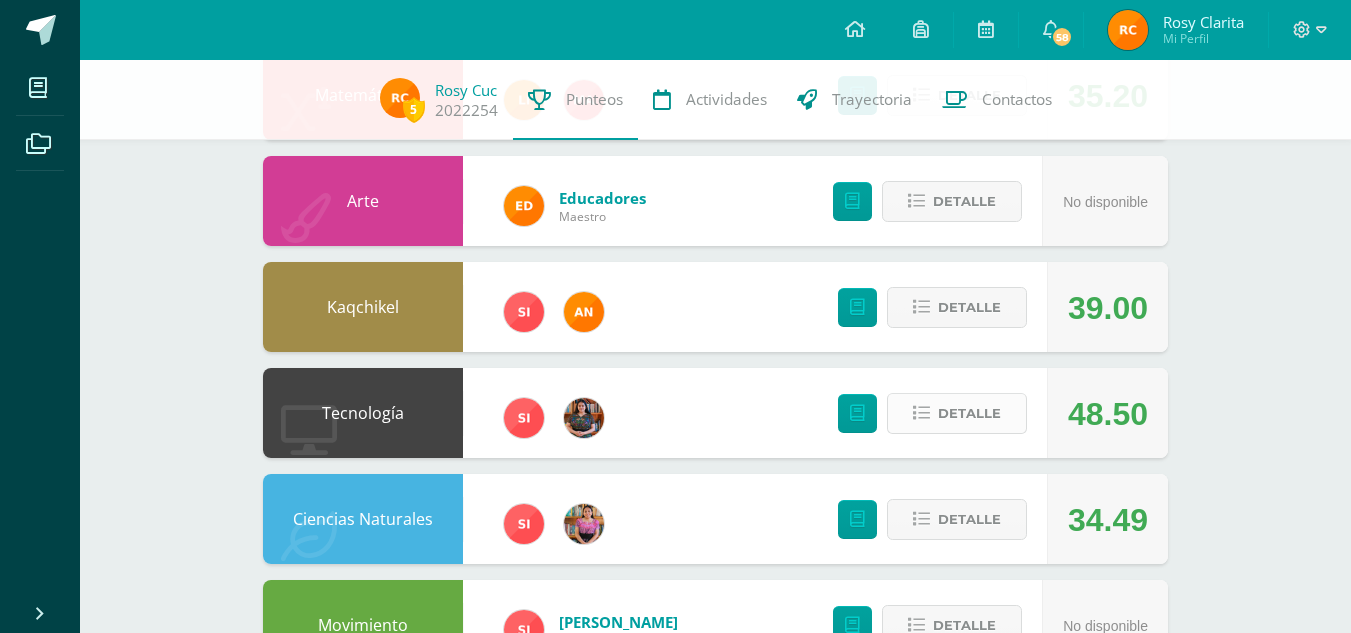 click on "Detalle" at bounding box center (969, 413) 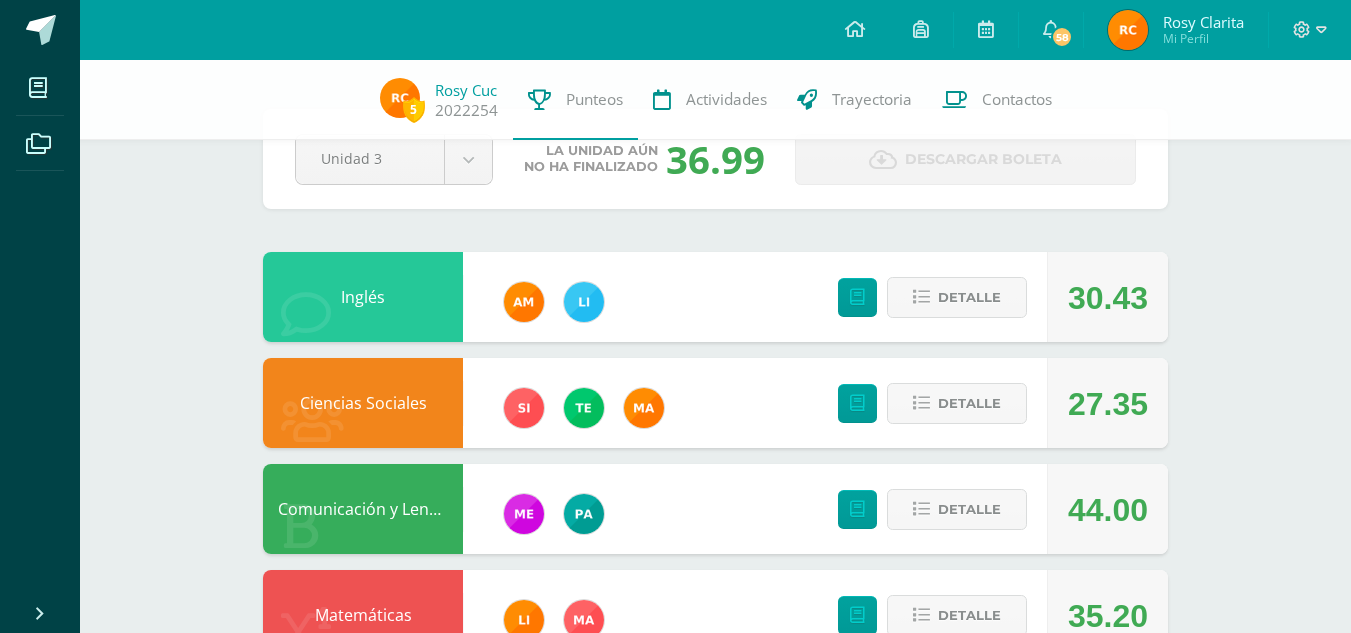scroll, scrollTop: 0, scrollLeft: 0, axis: both 